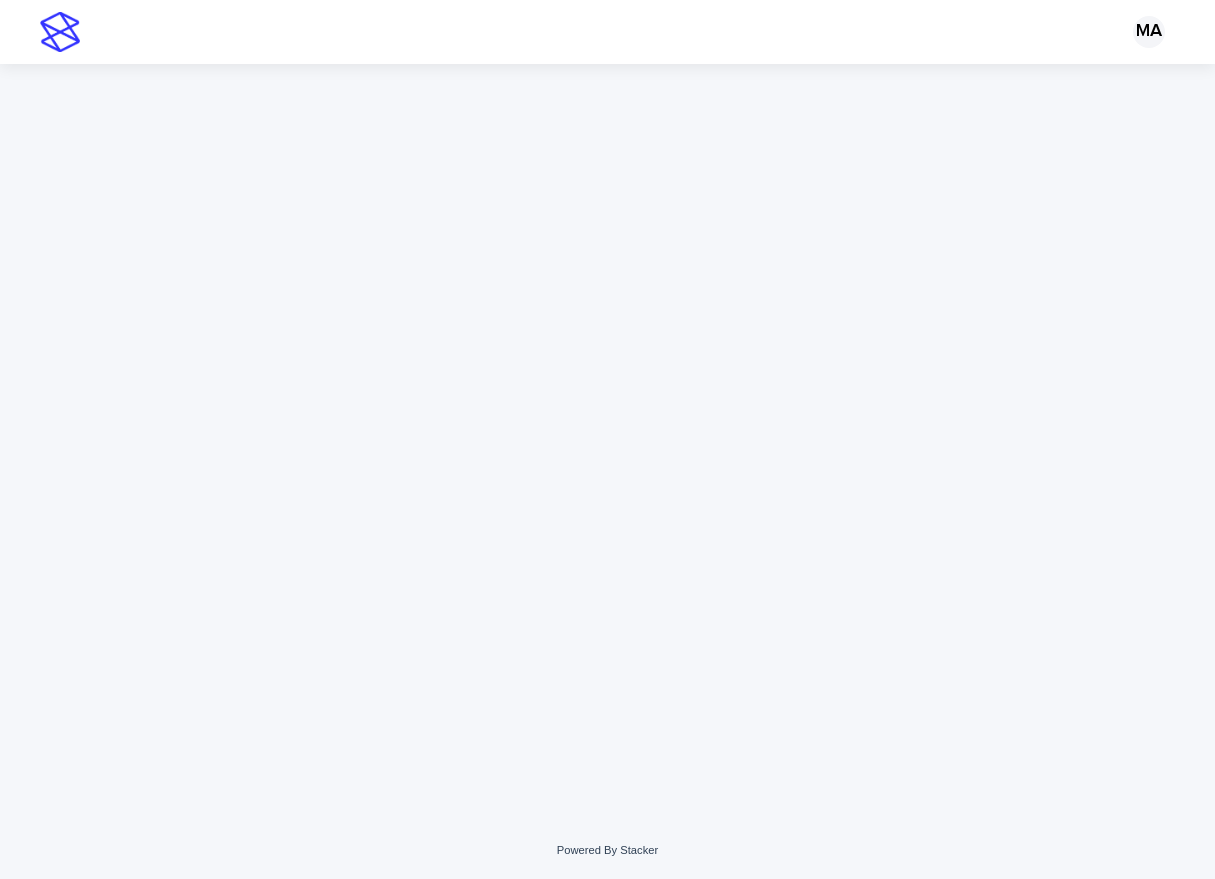 scroll, scrollTop: 0, scrollLeft: 0, axis: both 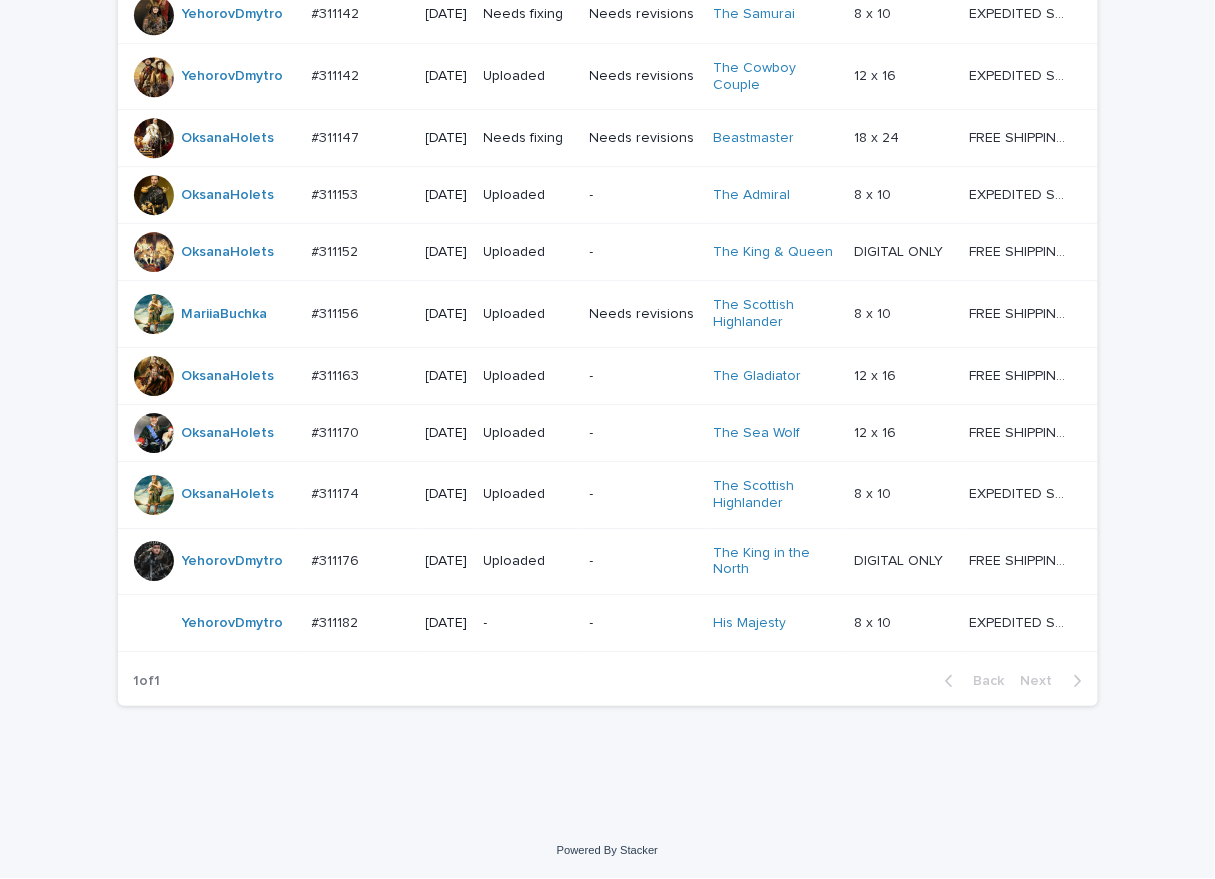 click on "Orders V3 MA Priority Fast Track Priority Expedited Orders to Take Normal Orders to Take Check Your Order Freelancers in Progress Orders V3 Check Your Order Normal Orders To Take Take orders from the top. Don't forget to take digital download & canvas lines too! Loading... Saving… Loading... Saving… Check Your Order Artist Name Date Design_status Customer_status Product_Title Product_Variant Shipping_Title TaoNguyen   Do_not_delete Do_not_delete   - Uploaded - - - -   - -   RolaineSanJuan   #301204_T #301204_T   2025-05-26 - - Change your picture   - -   - -   JerrylynAlob   #307833 #307833   2025-06-07 Uploaded Needs revisions The Viking Family   24 x 36 24 x 36   FREE SHIPPING - preview in 1-2 business days, after your approval delivery will take 5-10 b.d., likely after Father's day. FREE SHIPPING - preview in 1-2 business days, after your approval delivery will take 5-10 b.d., likely after Father's day.   LorenzLaura   #309772 #309772   2025-06-15 Uploaded Needs revisions The King   18 x 24" at bounding box center [607, -331] 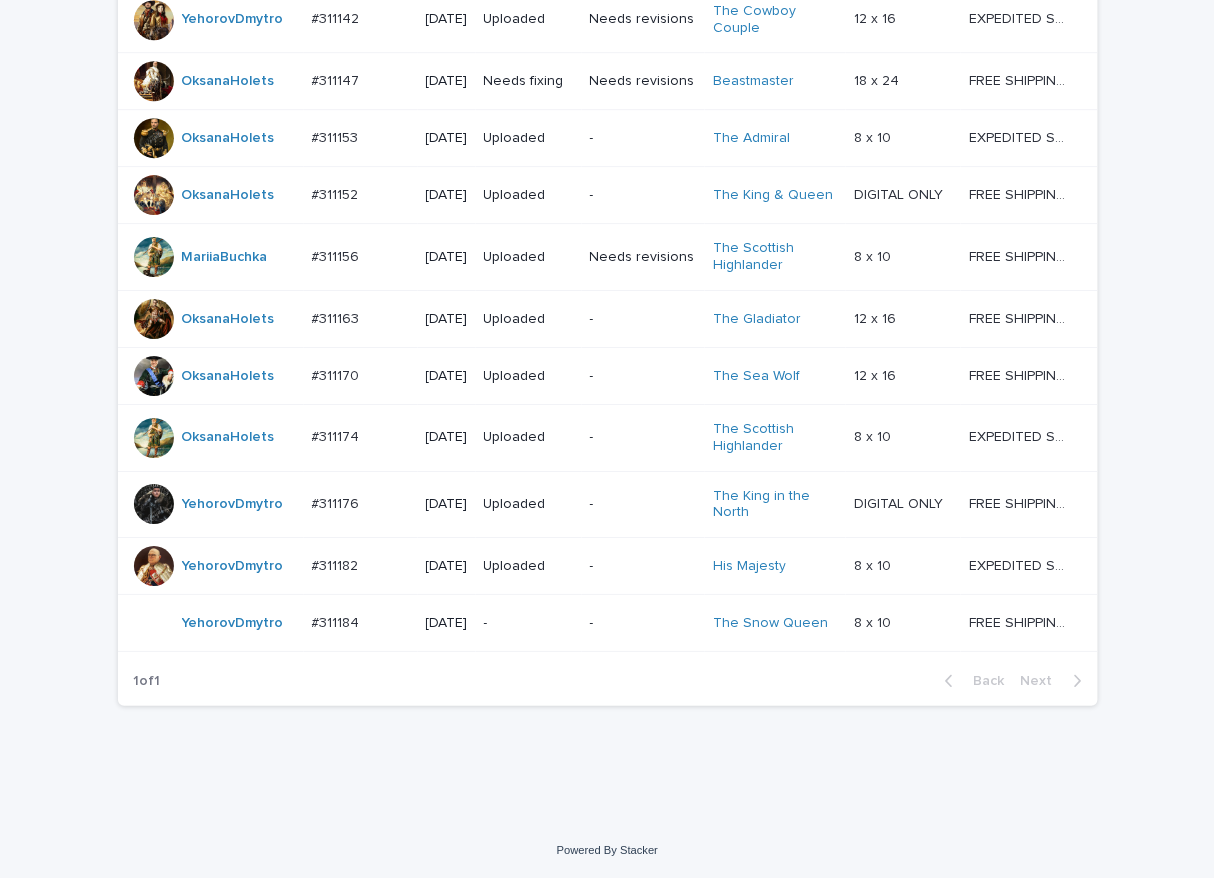 click on "-" at bounding box center [529, 623] 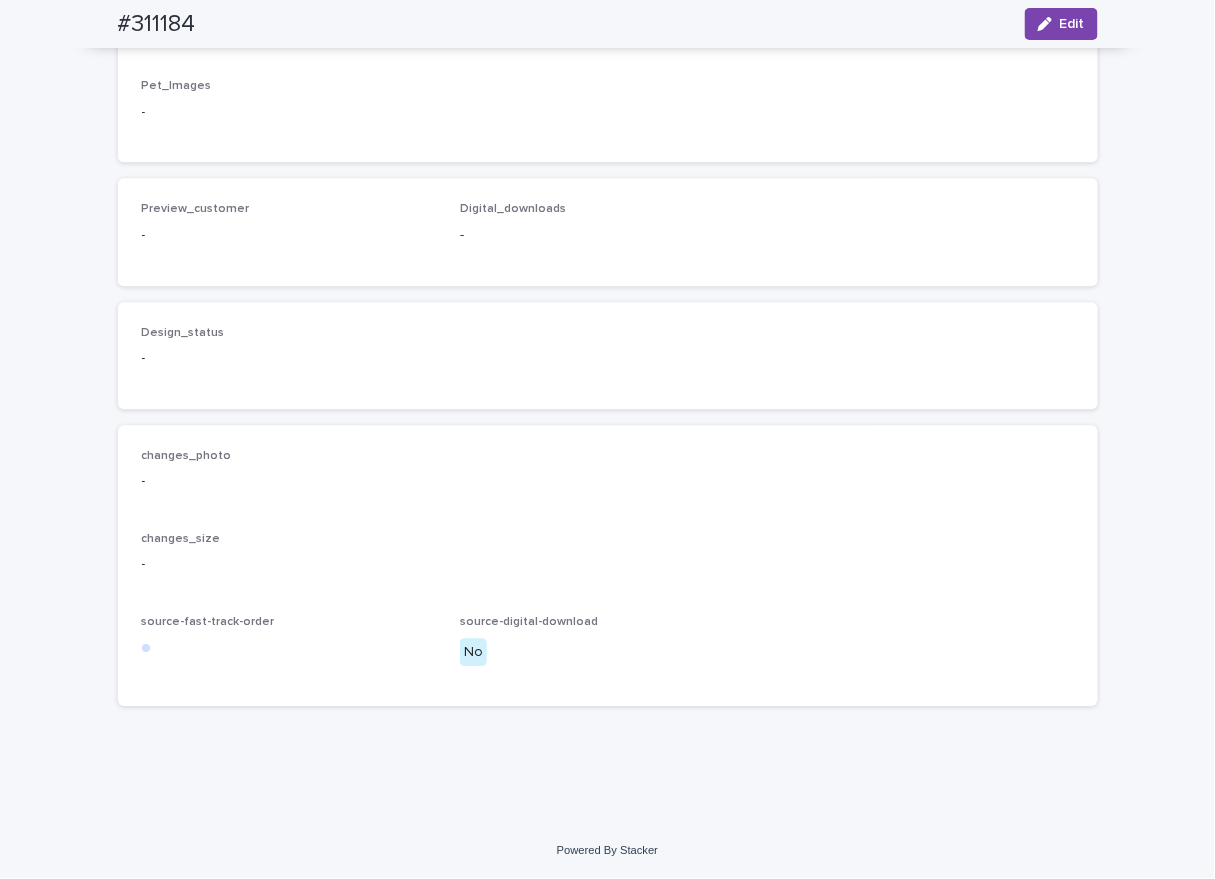 scroll, scrollTop: 865, scrollLeft: 0, axis: vertical 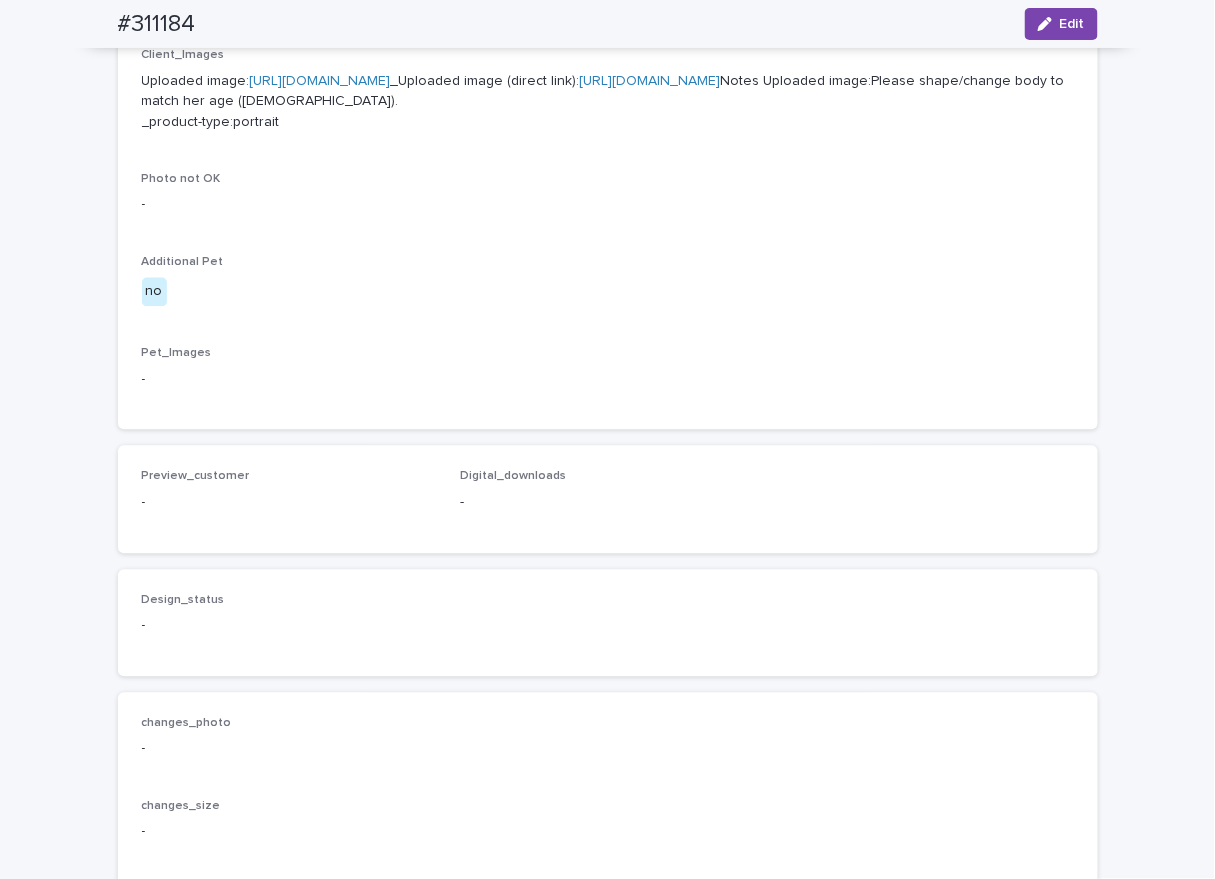 click on "https://cdn.shopify.com-uploadkit.app/s/files/1/0033/4807/0511/files/download.html?id=e11cfb23-3d37-4f5e-b252-d52a065c0f83&uu=527fc3b8-e270-412b-92e0-641d96de5763&mo=&fi=SU1HXzU1OTMuanBlZw==&wi=370&he=607&mi=aW1hZ2UvanBlZw==&up=a8b4&image=true" at bounding box center [320, 81] 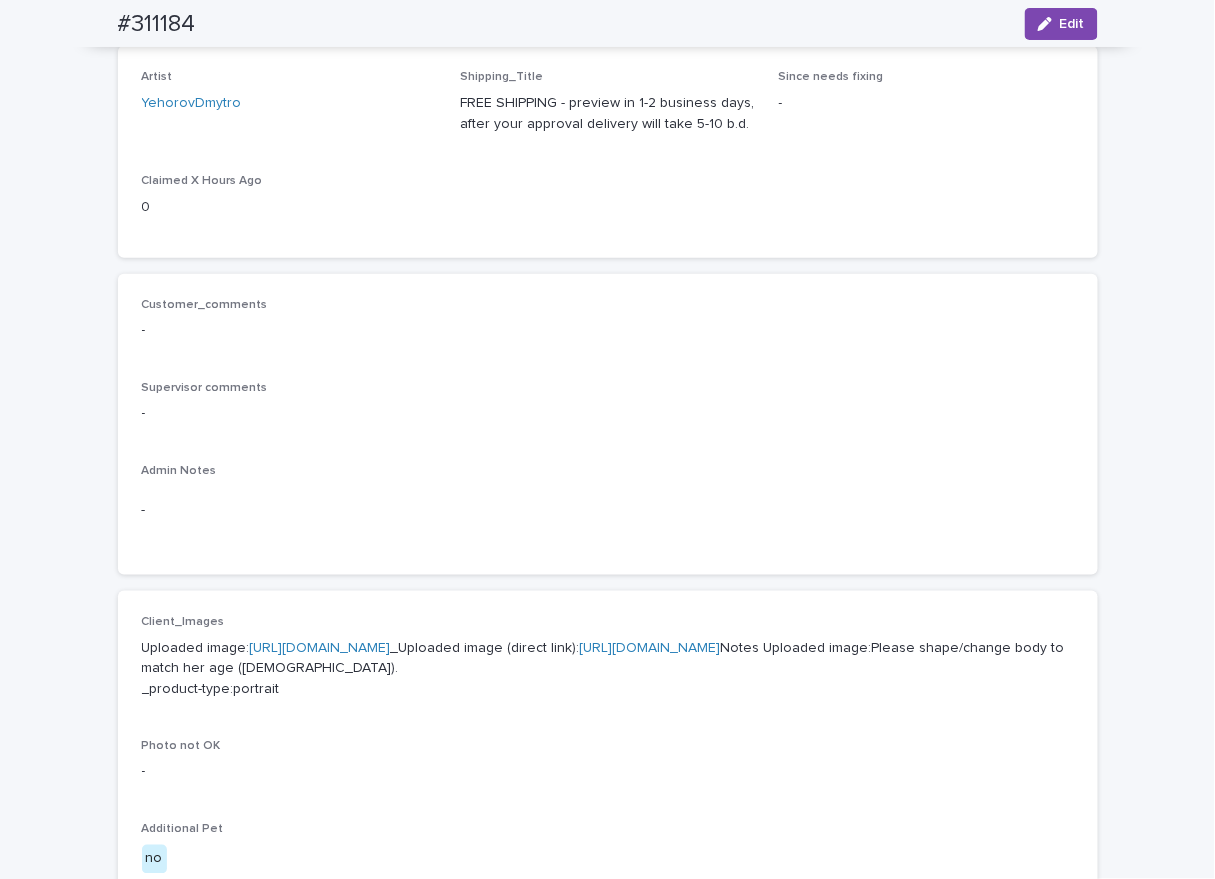 scroll, scrollTop: 0, scrollLeft: 0, axis: both 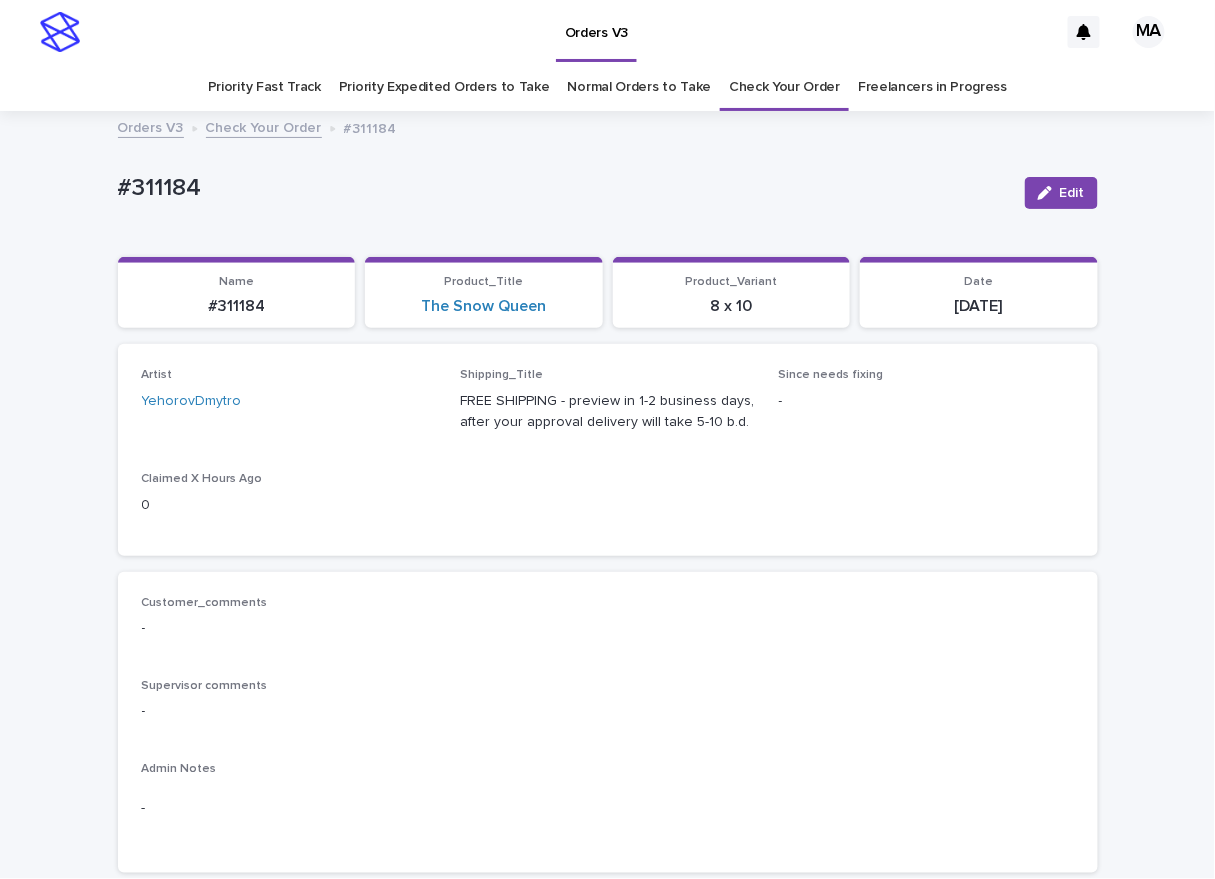 click on "Loading... Saving… Loading... Saving… #311184 Edit #311184 Edit Sorry, there was an error saving your record. Please try again. Please fill out the required fields below. Loading... Saving… Loading... Saving… Loading... Saving… Name #311184 Product_Title The Snow Queen   Product_Variant 8 x 10 Date 2025-07-10 Loading... Saving… Artist YehorovDmytro   Shipping_Title FREE SHIPPING - preview in 1-2 business days, after your approval delivery will take 5-10 b.d. Since needs fixing - Claimed X Hours Ago 0 Loading... Saving… Customer_comments - Supervisor comments - Admin Notes - Loading... Saving… Client_Images Uploaded image: https://cdn.shopify.com-uploadkit.app/s/files/1/0033/4807/0511/files/download.html?id=e11cfb23-3d37-4f5e-b252-d52a065c0f83&uu=527fc3b8-e270-412b-92e0-641d96de5763&mo=&fi=SU1HXzU1OTMuanBlZw==&wi=370&he=607&mi=aW1hZ2UvanBlZw==&up=a8b4&image=true
_Uploaded image (direct link):
Notes Uploaded image:Please shape/change body to match her age (8).
_product-type:portrait - no - -" at bounding box center (607, 1034) 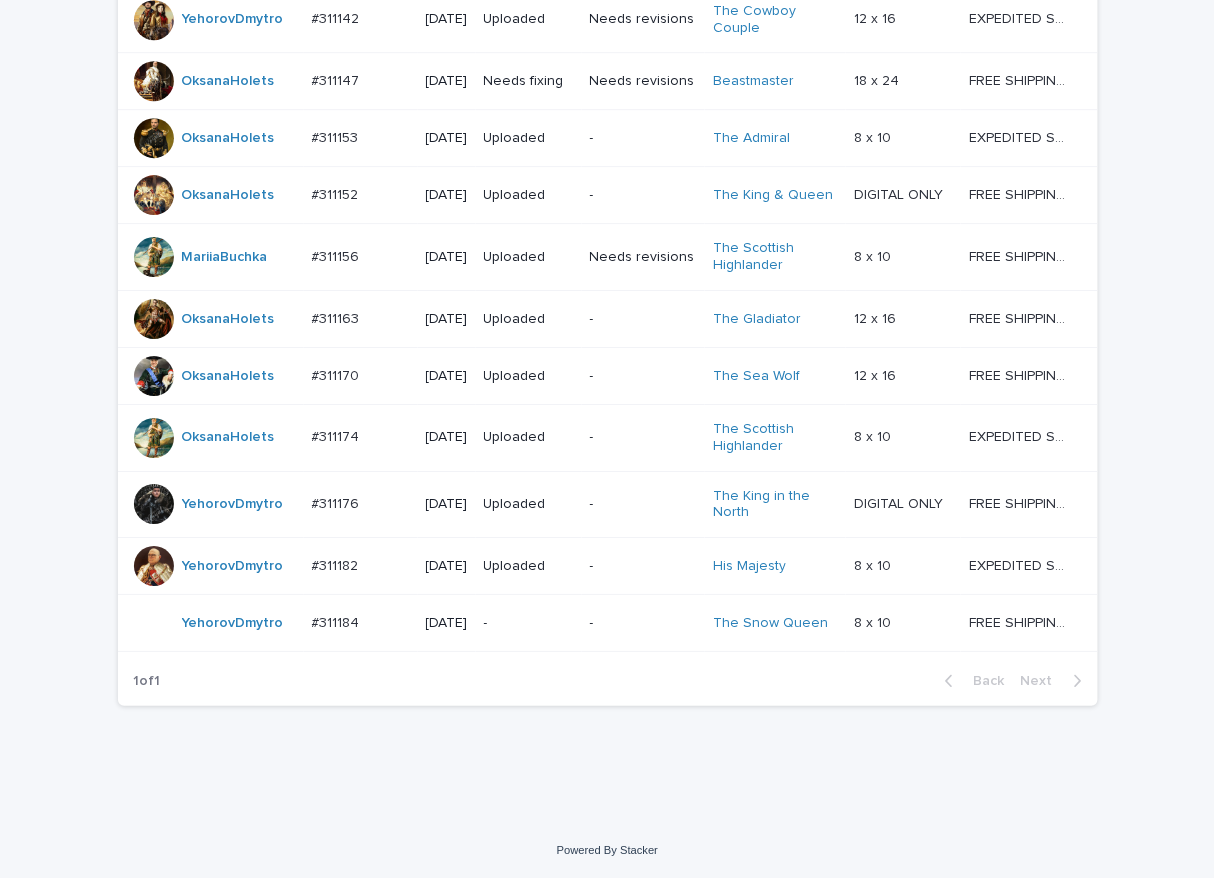 scroll, scrollTop: 1784, scrollLeft: 0, axis: vertical 